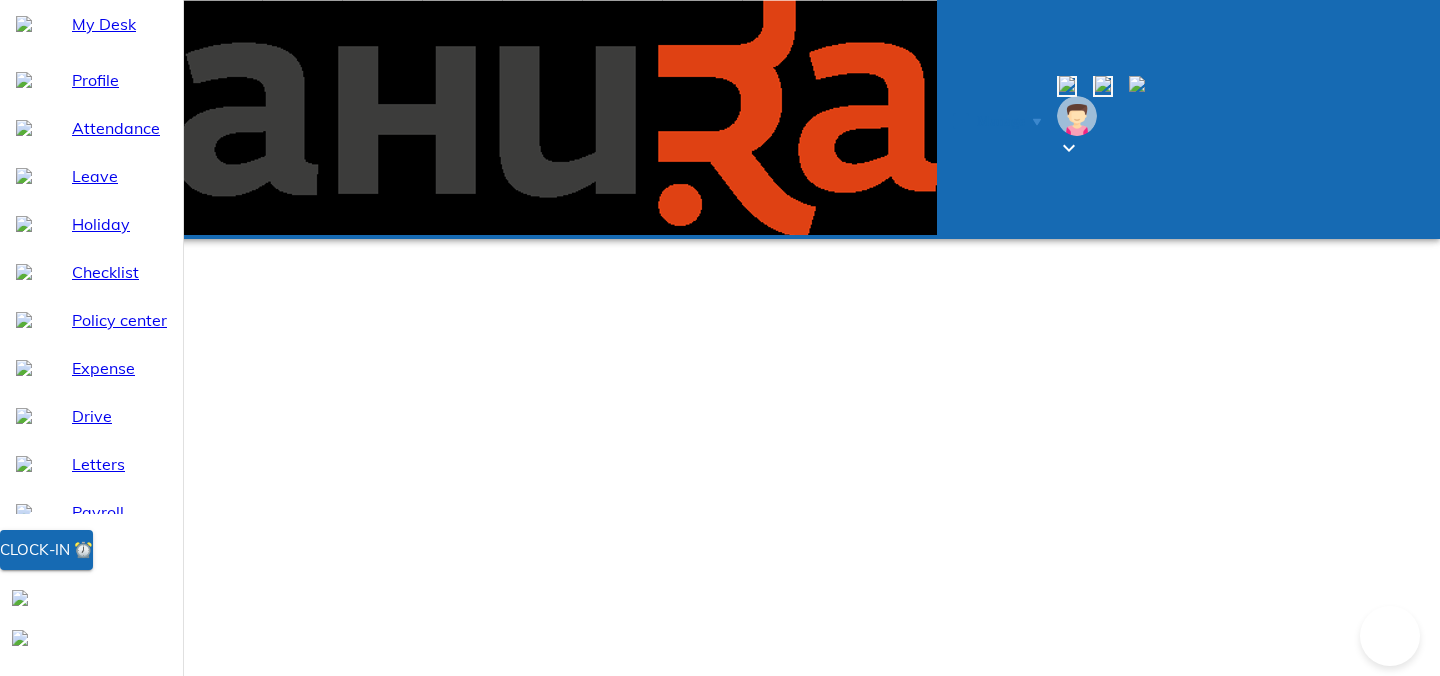 select on "7" 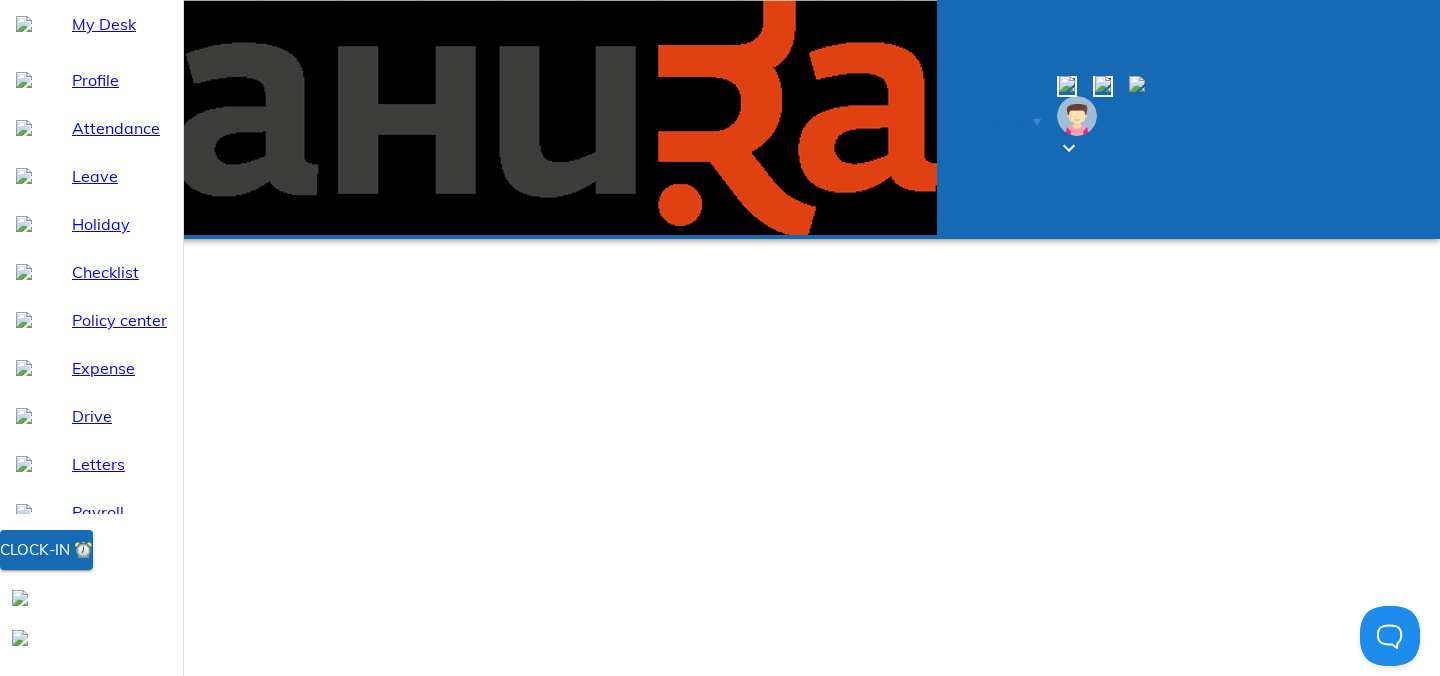 scroll, scrollTop: 0, scrollLeft: 0, axis: both 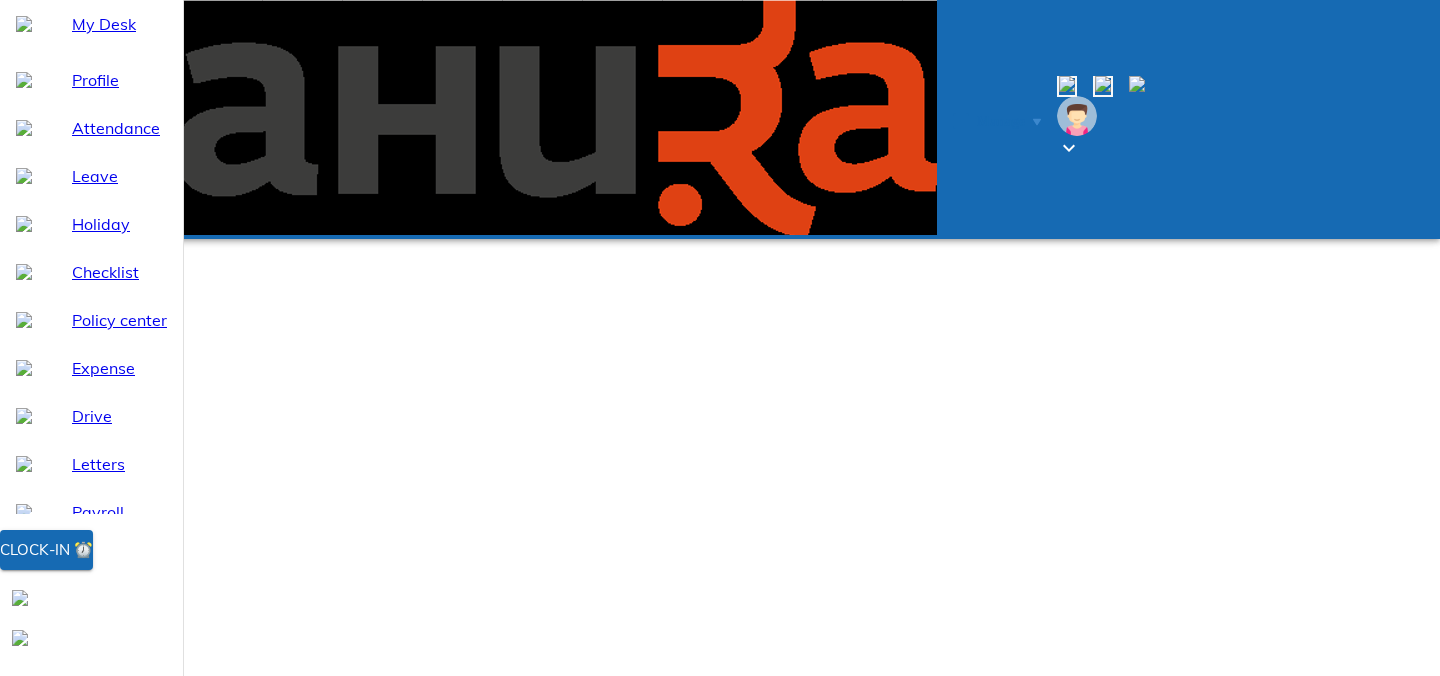click on "Clock-in Request" at bounding box center (101, 816) 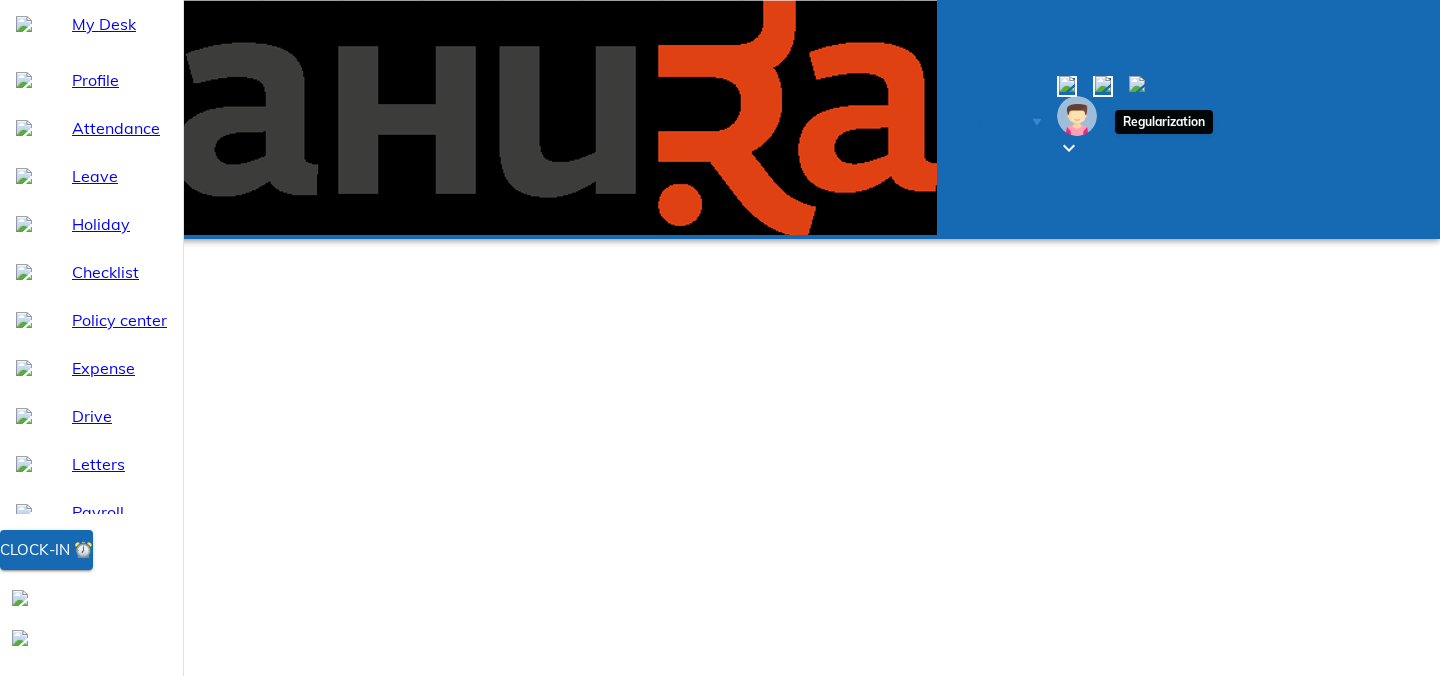 click on "Attendance update" at bounding box center (112, 943) 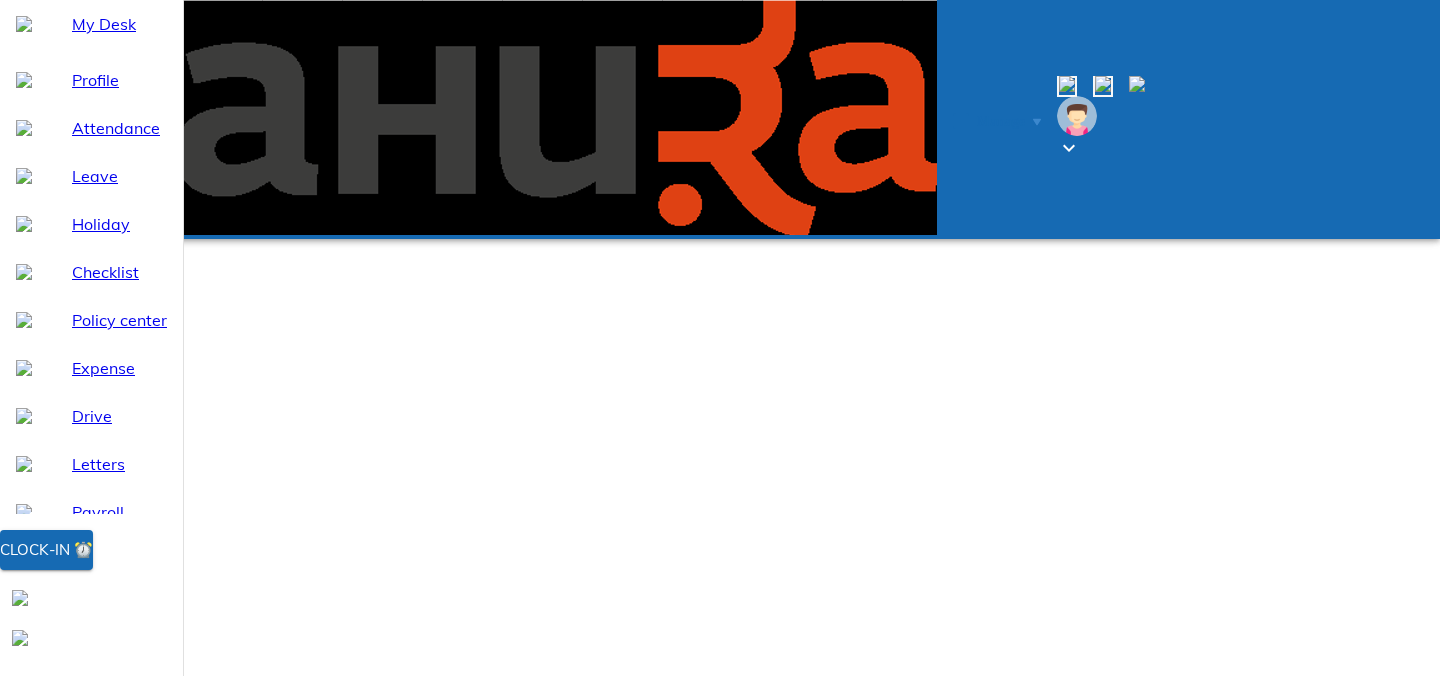 click on "/ /" at bounding box center (720, 1235) 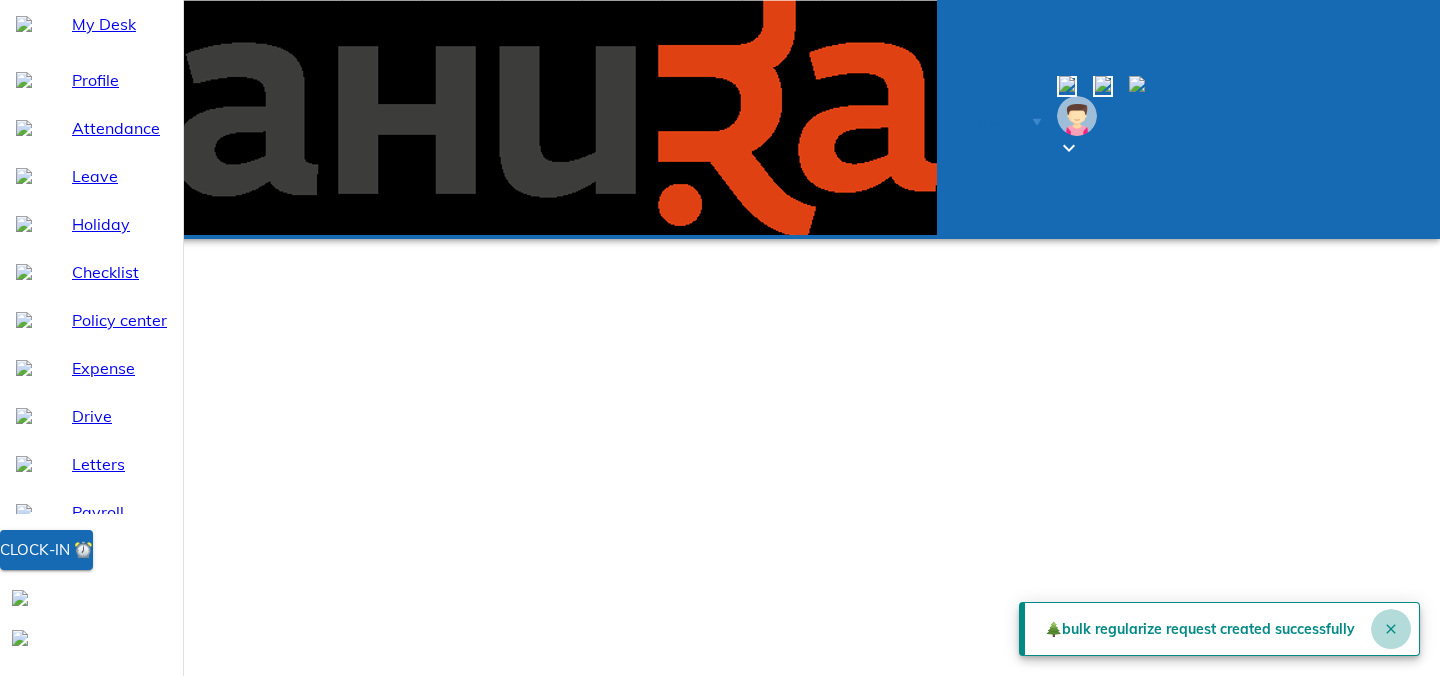 click at bounding box center (1391, 629) 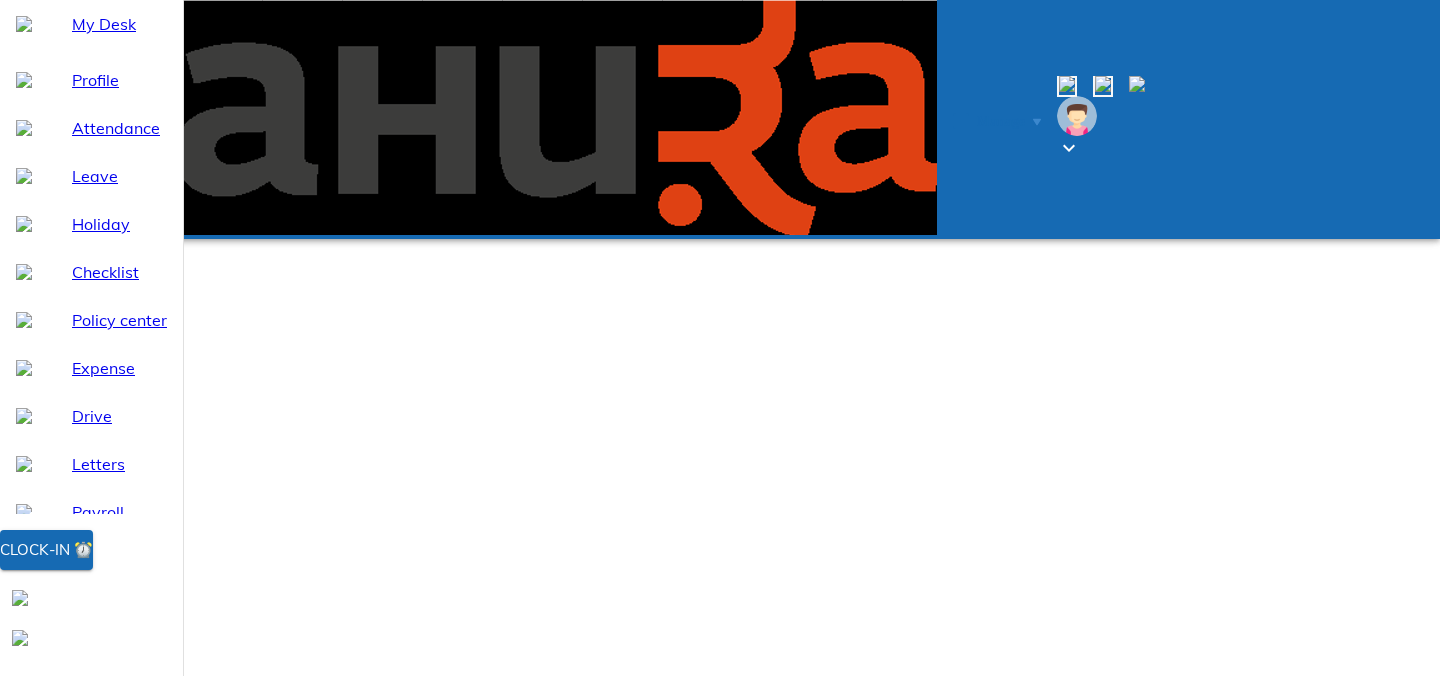 scroll, scrollTop: 0, scrollLeft: 0, axis: both 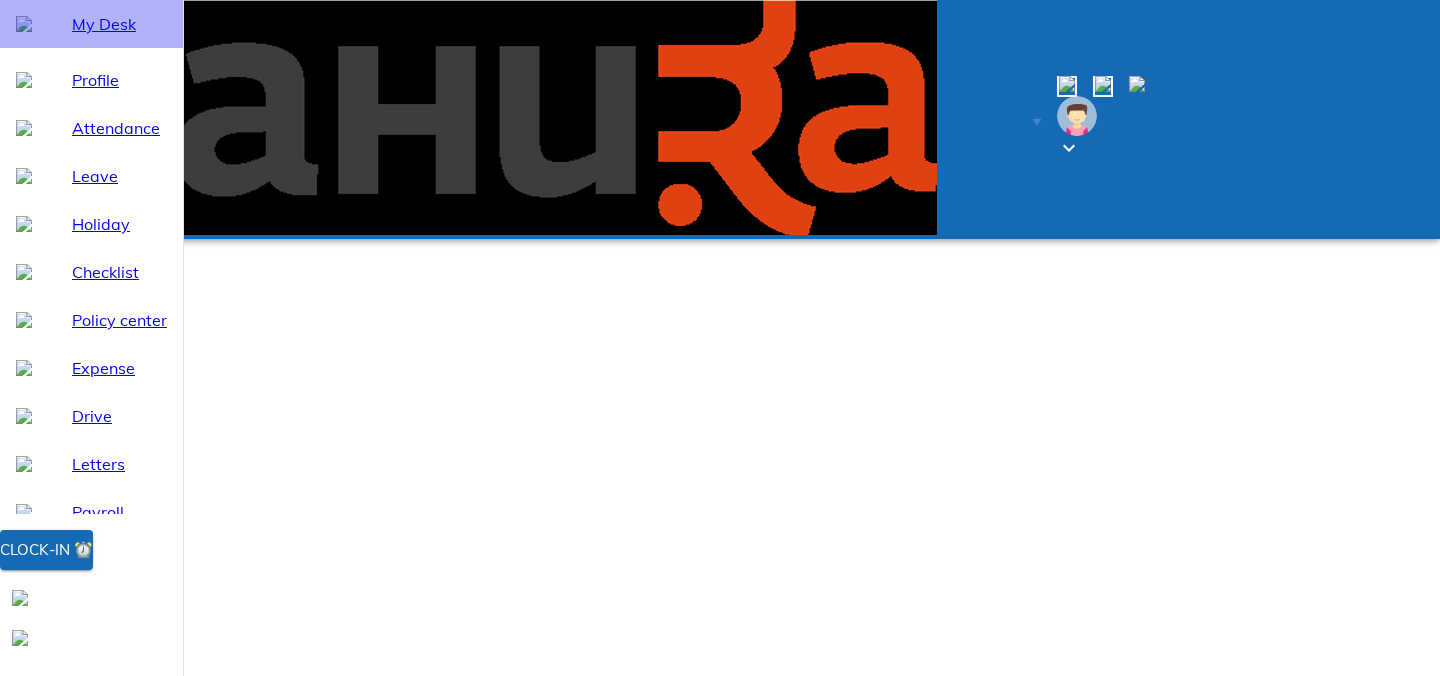 click on "My Desk" at bounding box center [119, 24] 